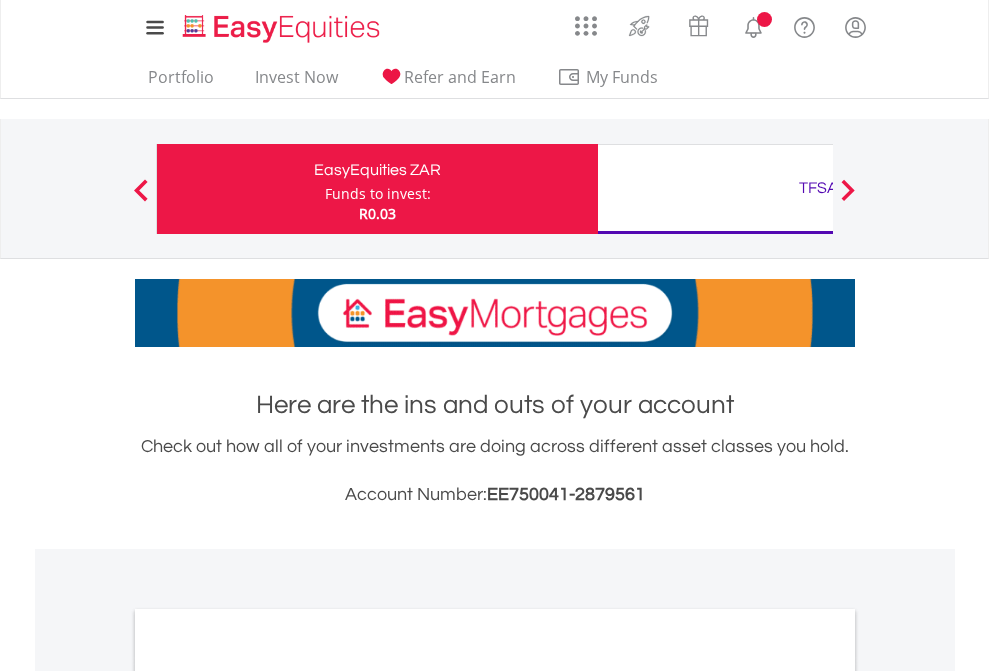 scroll, scrollTop: 0, scrollLeft: 0, axis: both 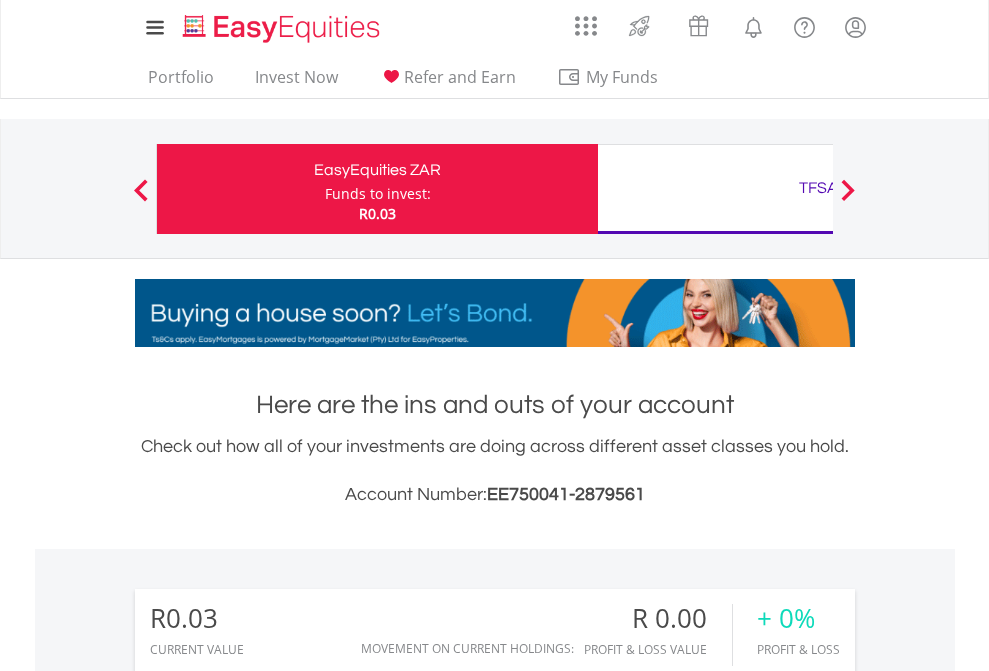 click on "Funds to invest:" at bounding box center [378, 194] 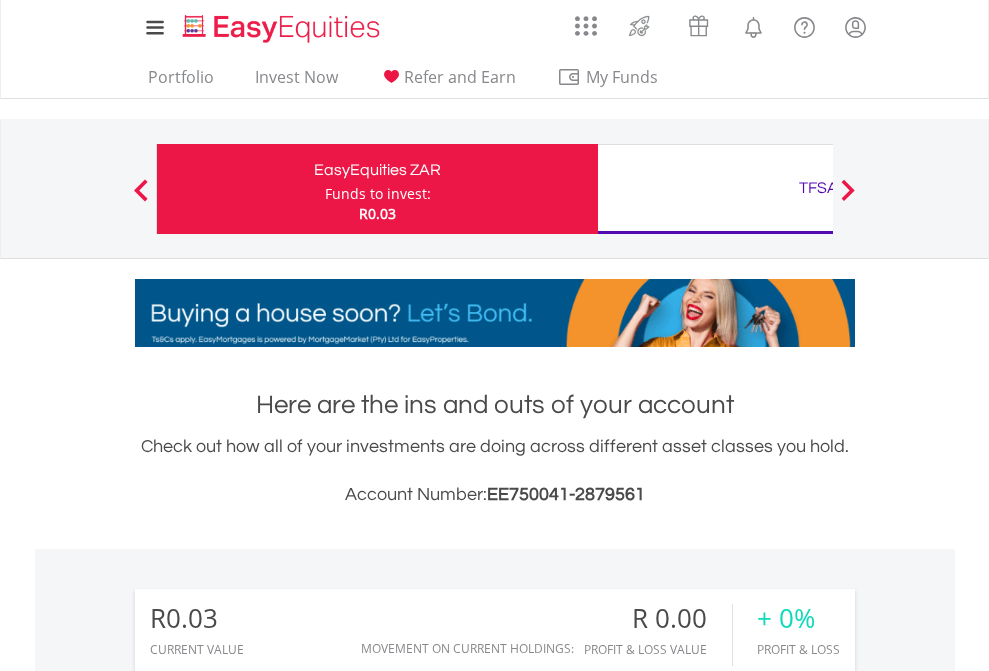 scroll, scrollTop: 999808, scrollLeft: 999687, axis: both 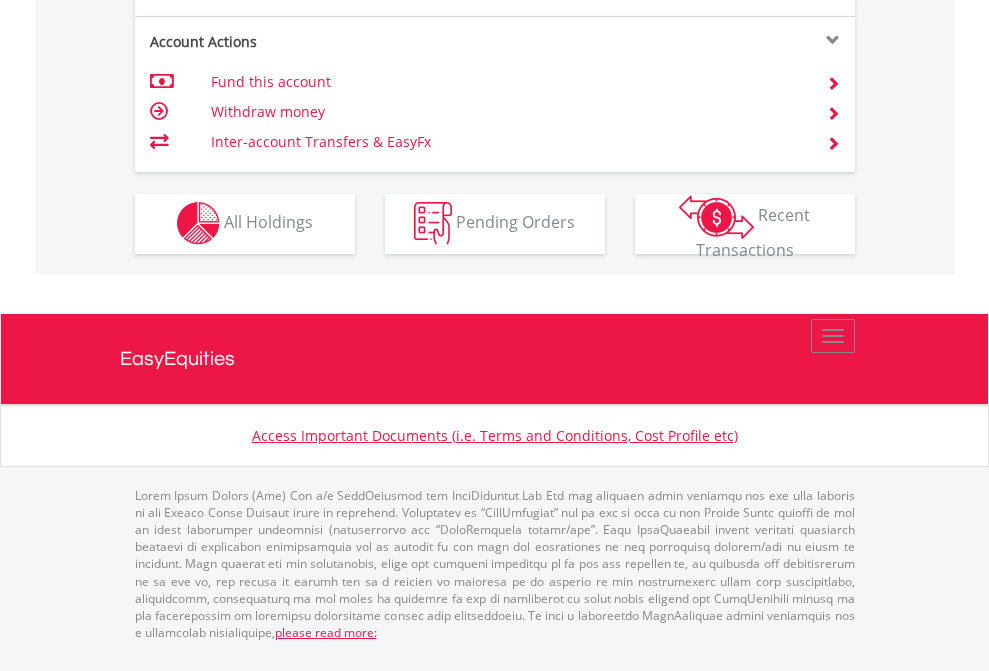 click on "Investment types" at bounding box center [706, -353] 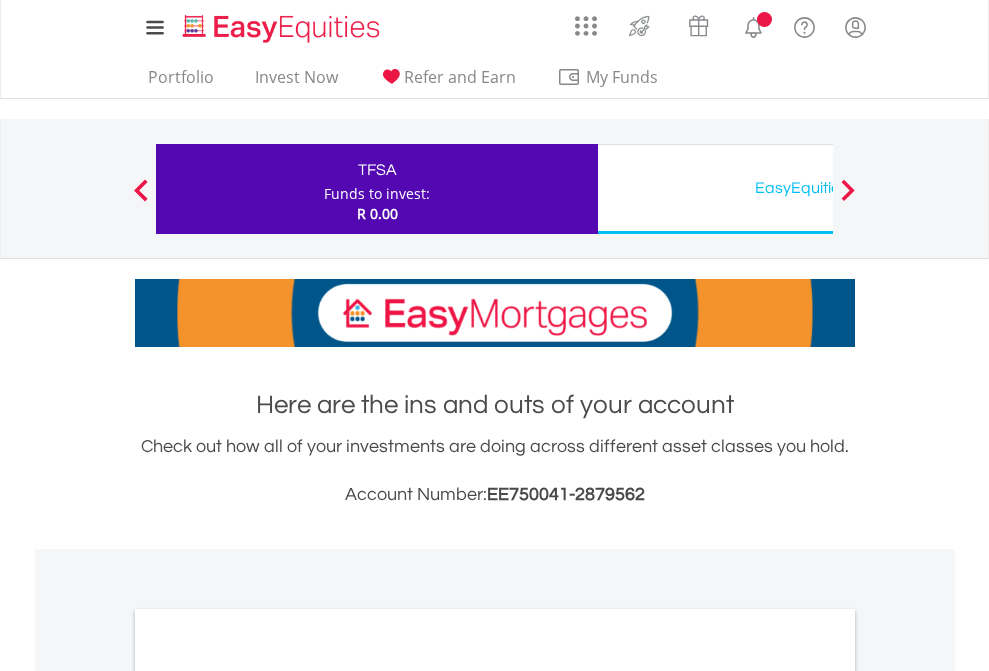 scroll, scrollTop: 0, scrollLeft: 0, axis: both 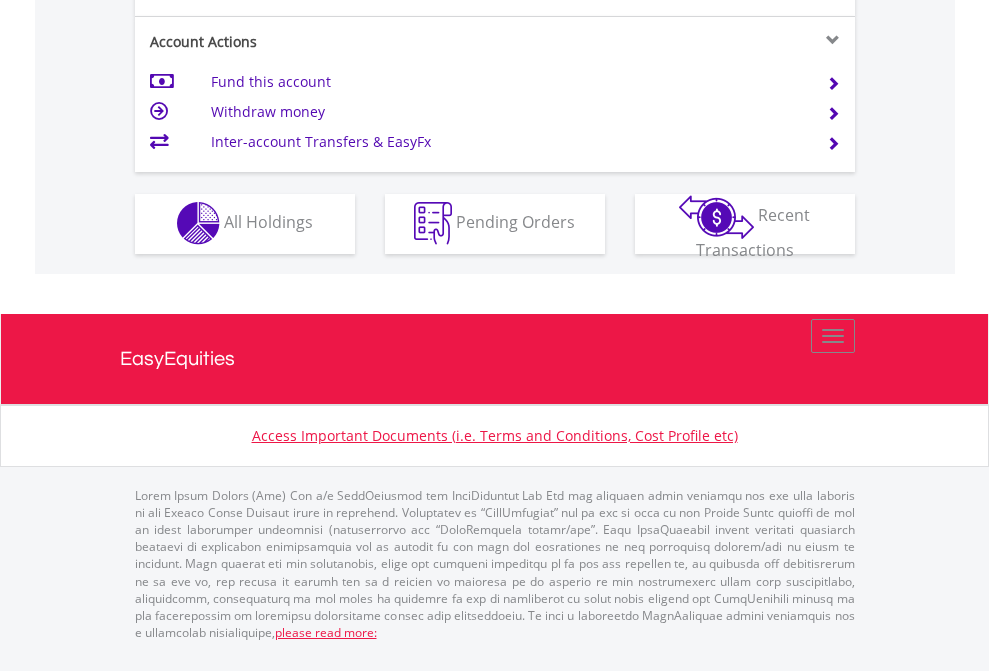 click on "Investment types" at bounding box center [706, -353] 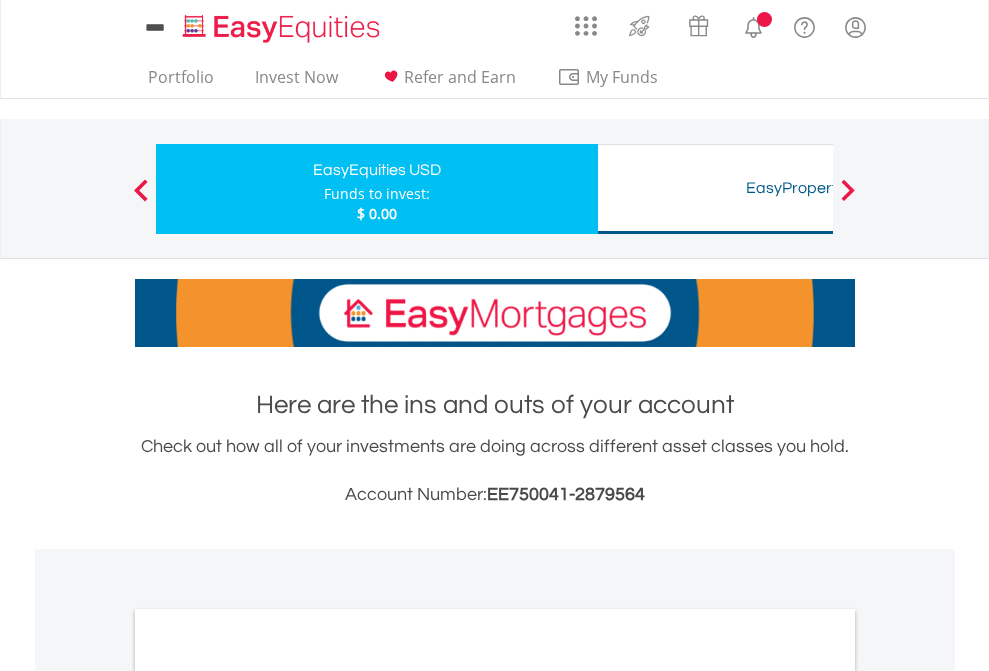 scroll, scrollTop: 0, scrollLeft: 0, axis: both 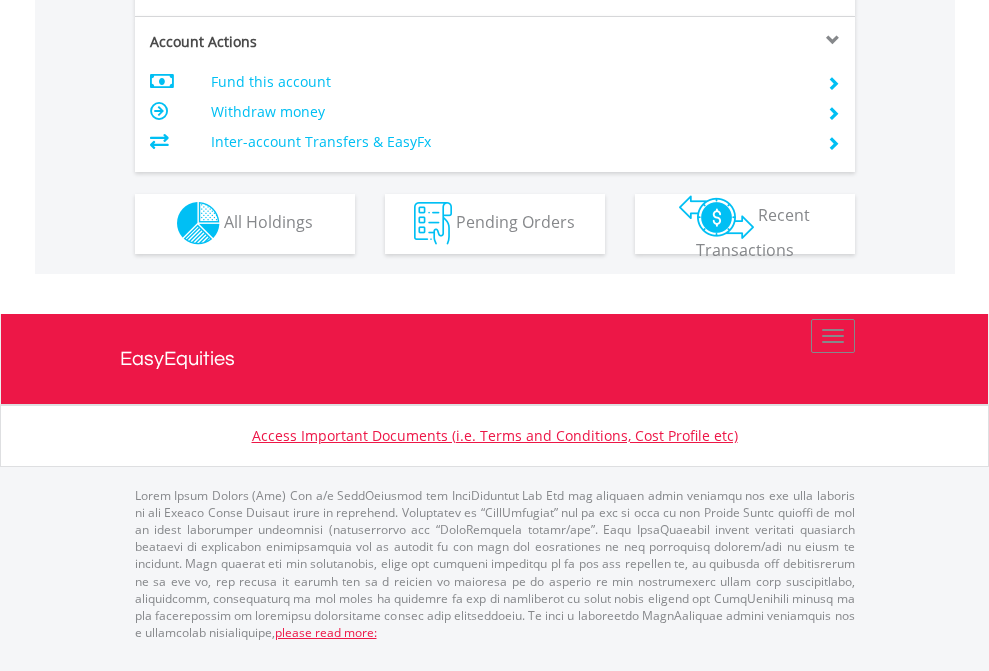click on "Investment types" at bounding box center [706, -353] 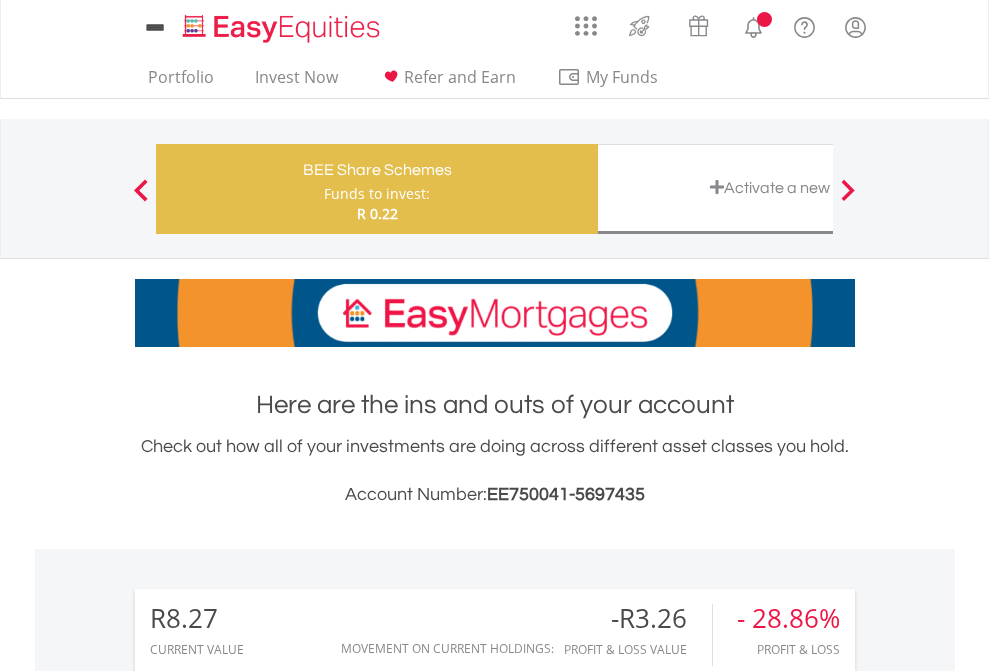 scroll, scrollTop: 0, scrollLeft: 0, axis: both 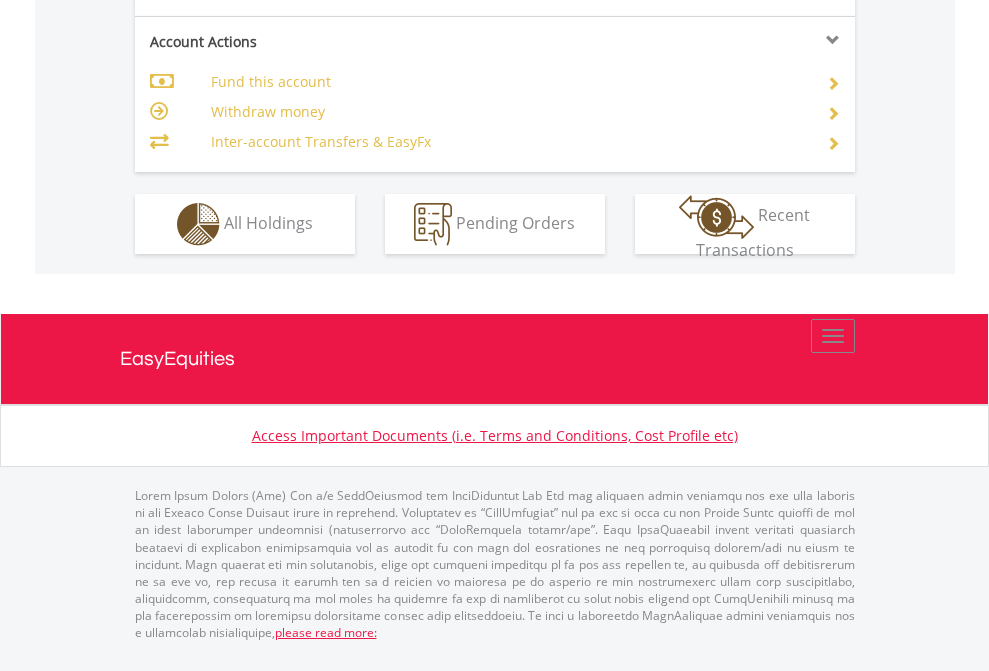 click on "Investment types" at bounding box center [706, -337] 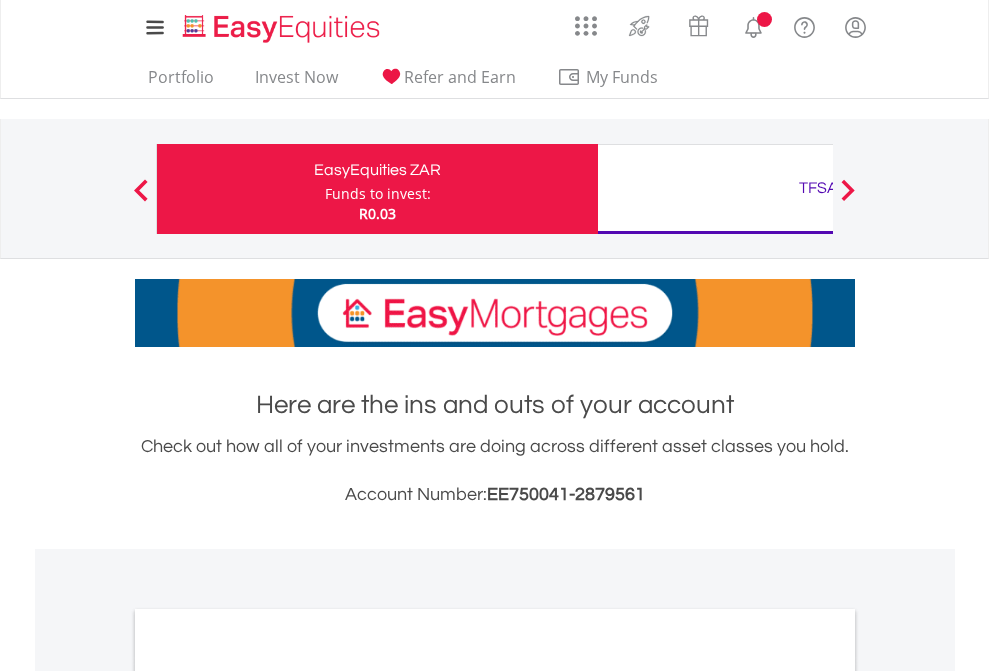 scroll, scrollTop: 0, scrollLeft: 0, axis: both 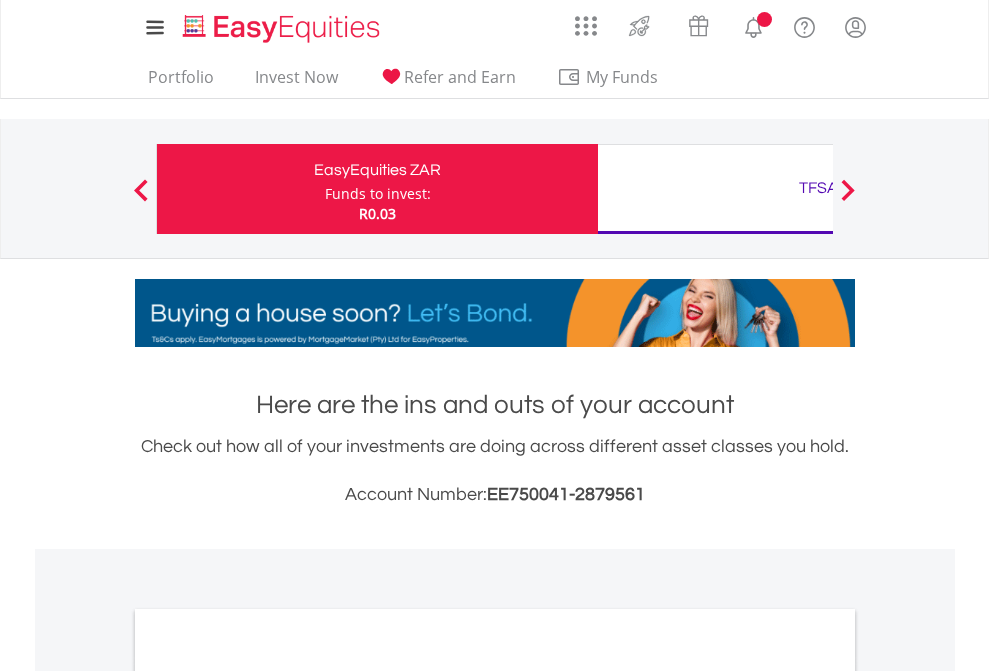 click on "All Holdings" at bounding box center [268, 1096] 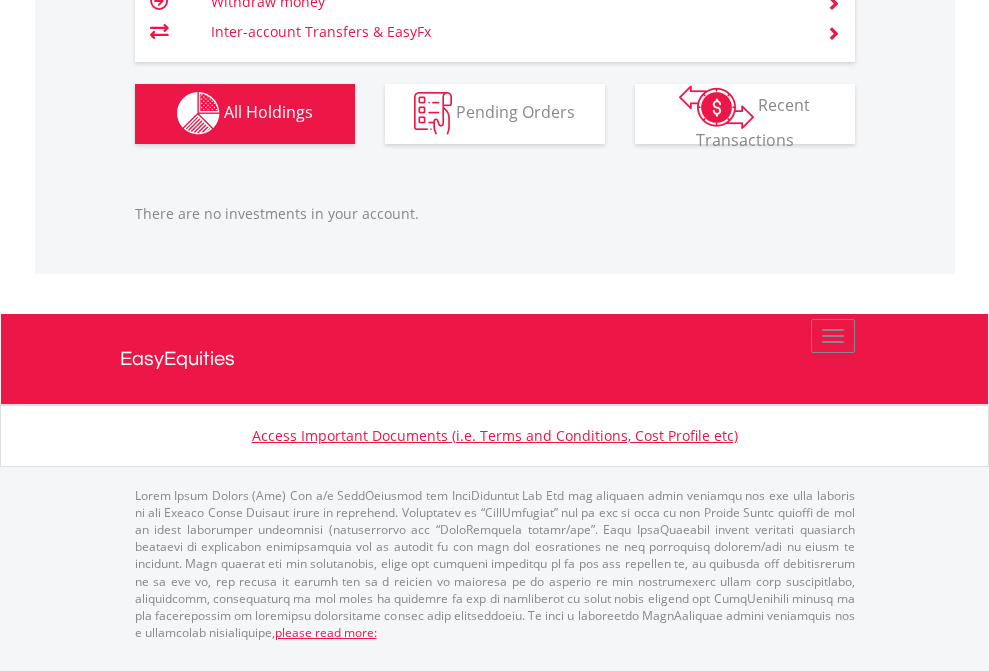 scroll, scrollTop: 1980, scrollLeft: 0, axis: vertical 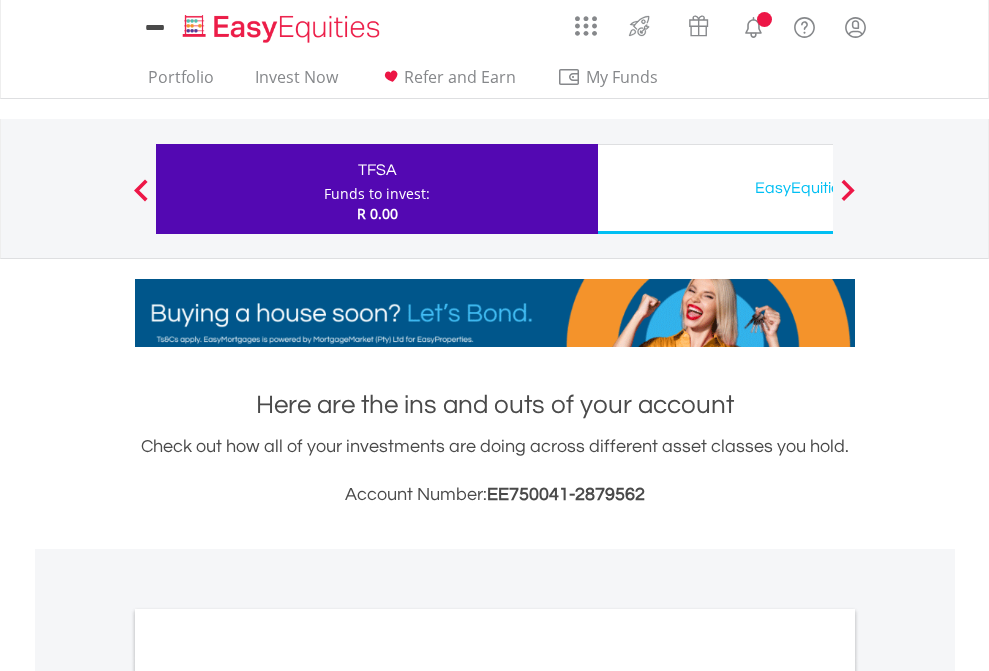 click on "All Holdings" at bounding box center (268, 1096) 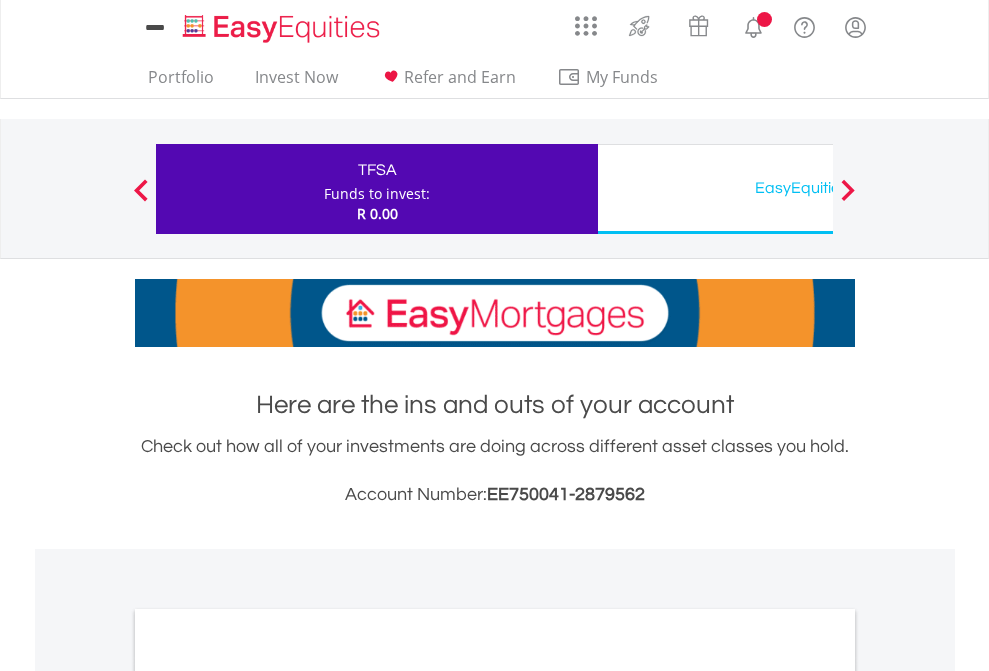 scroll, scrollTop: 1486, scrollLeft: 0, axis: vertical 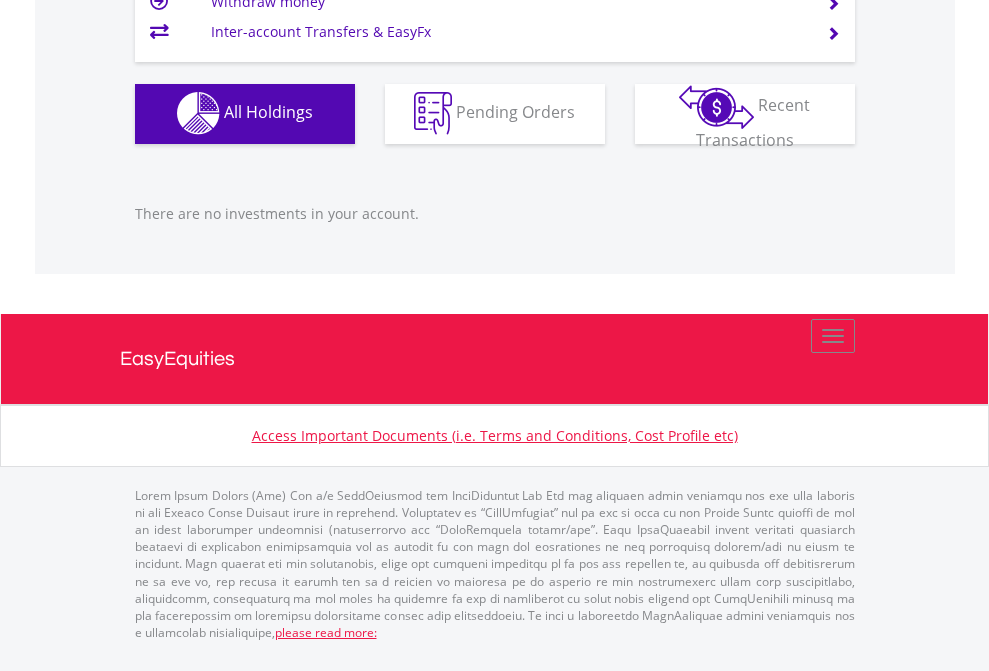 click on "EasyEquities USD" at bounding box center [818, -1142] 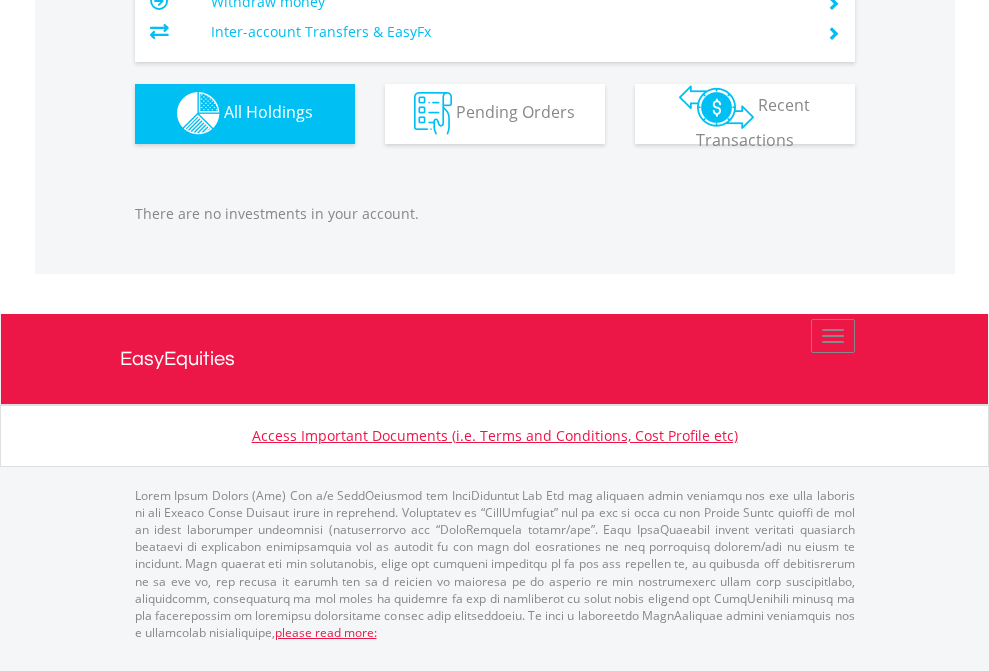 scroll, scrollTop: 1980, scrollLeft: 0, axis: vertical 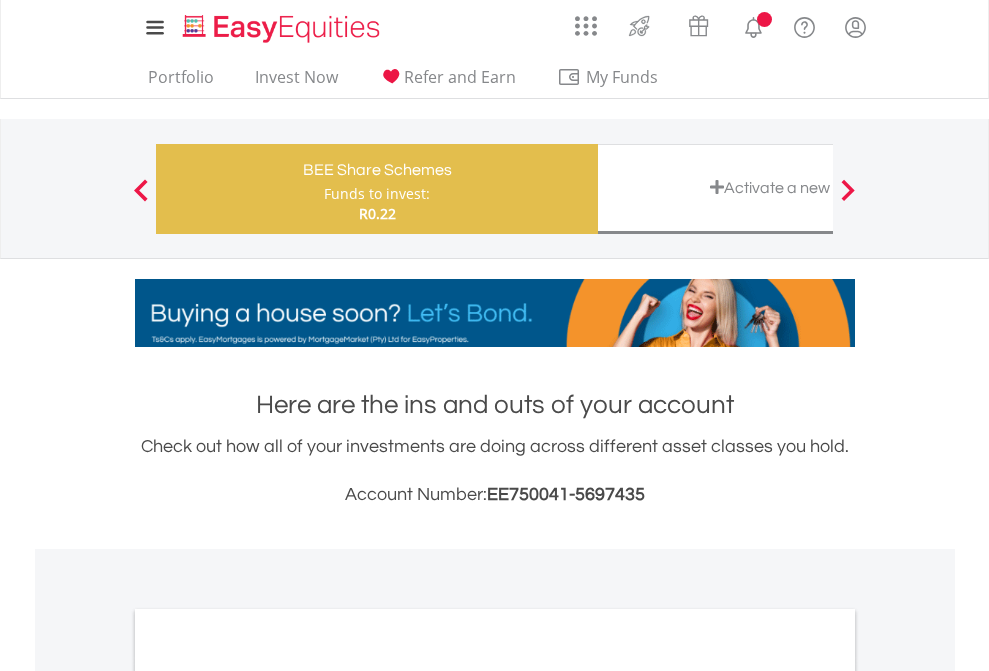 click on "All Holdings" at bounding box center [268, 1096] 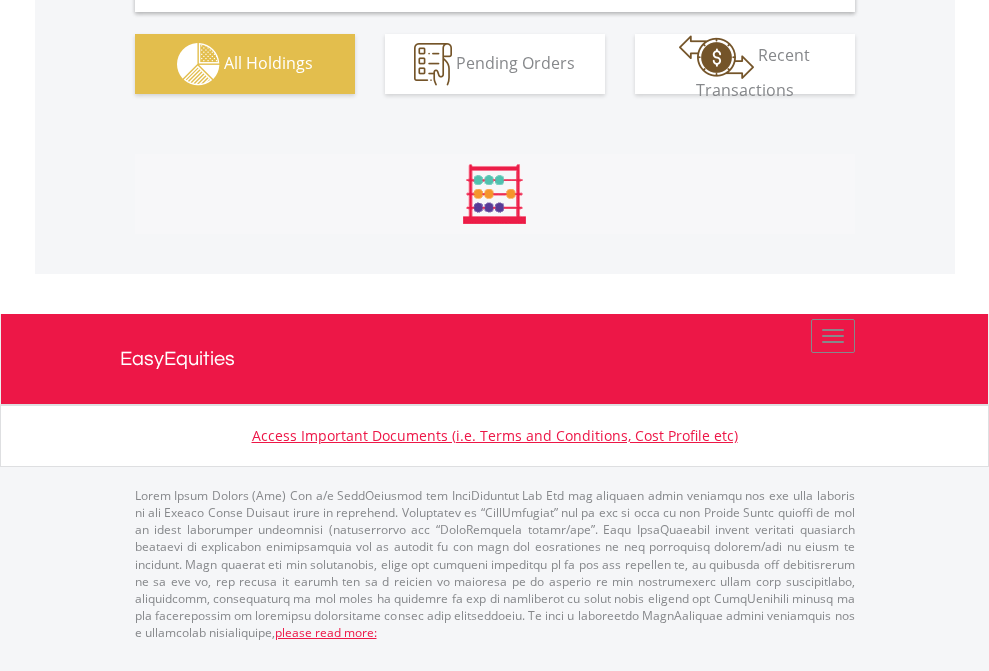 scroll, scrollTop: 1933, scrollLeft: 0, axis: vertical 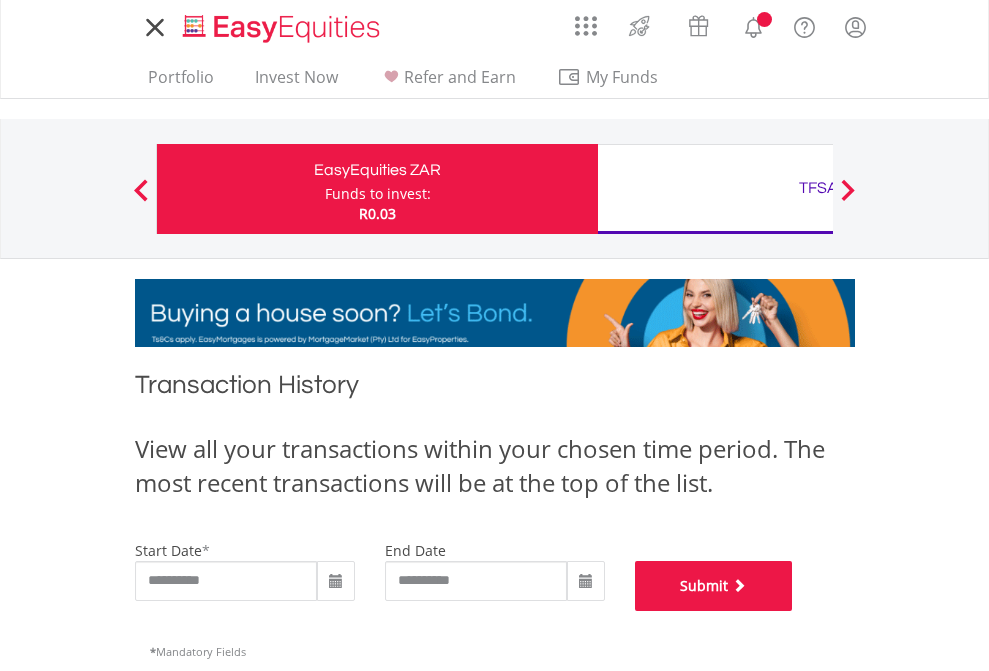 click on "Submit" at bounding box center (714, 586) 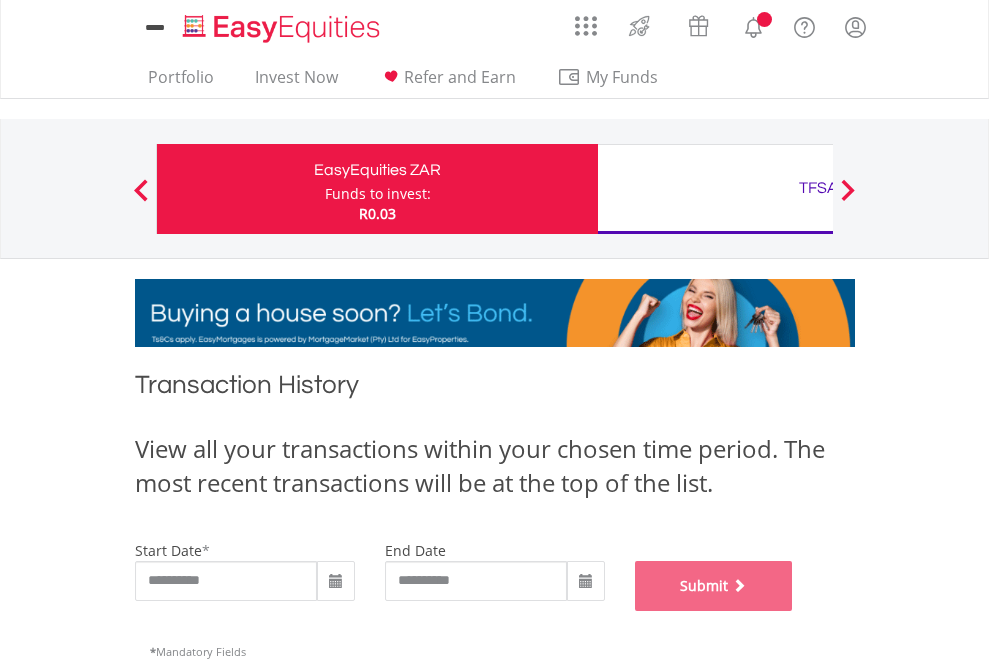 scroll, scrollTop: 811, scrollLeft: 0, axis: vertical 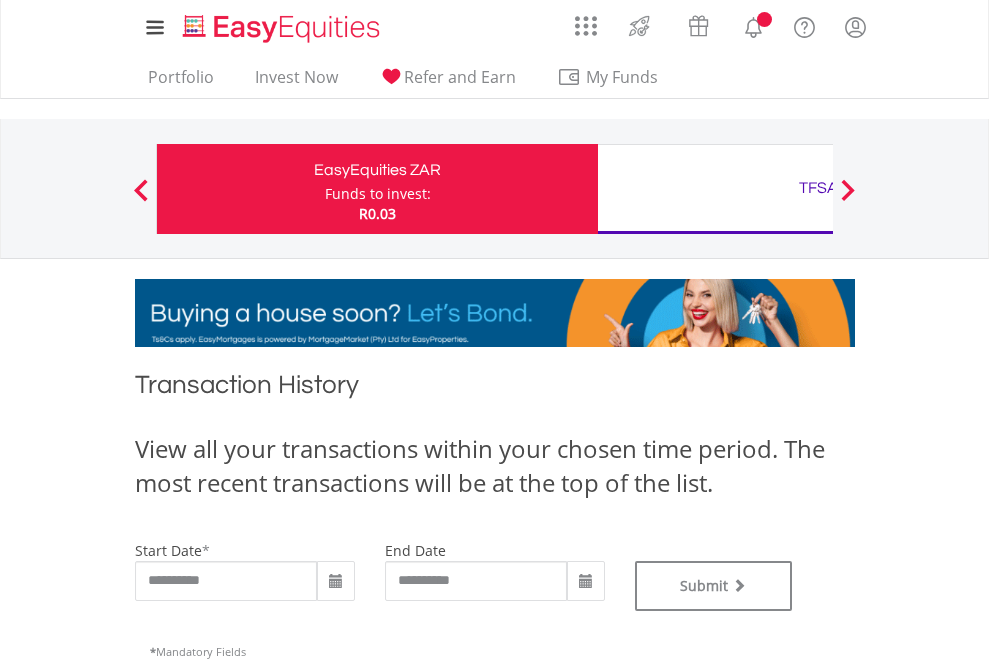 click on "TFSA" at bounding box center [818, 188] 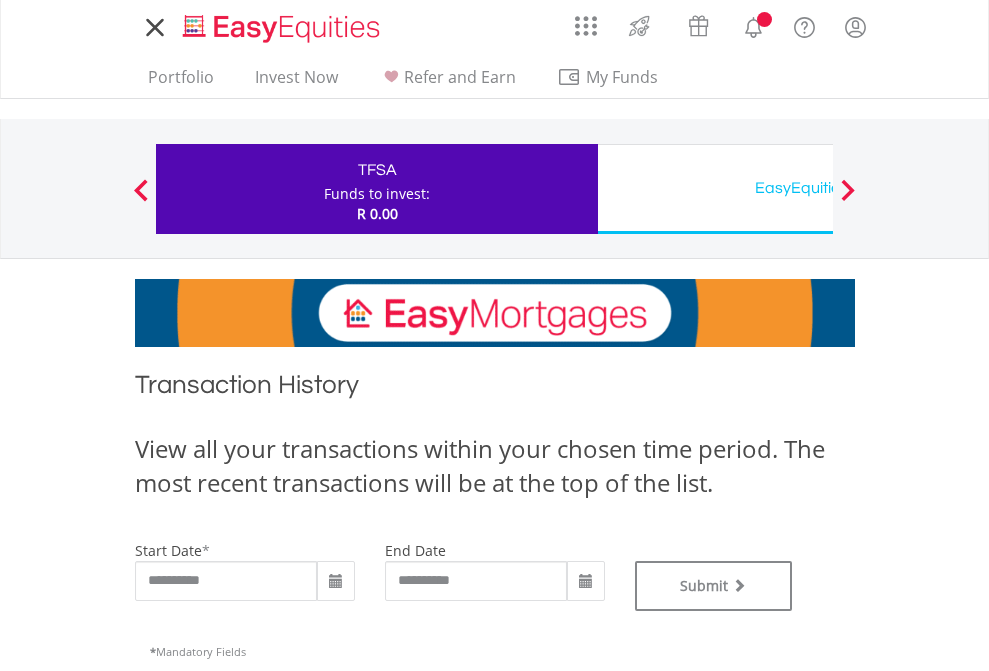scroll, scrollTop: 0, scrollLeft: 0, axis: both 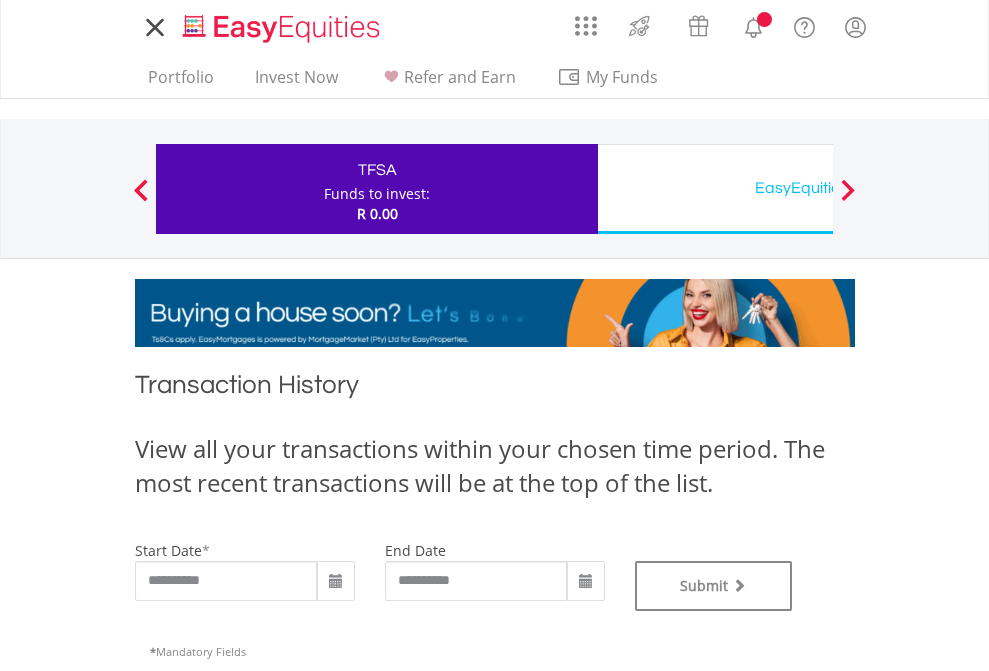 type on "**********" 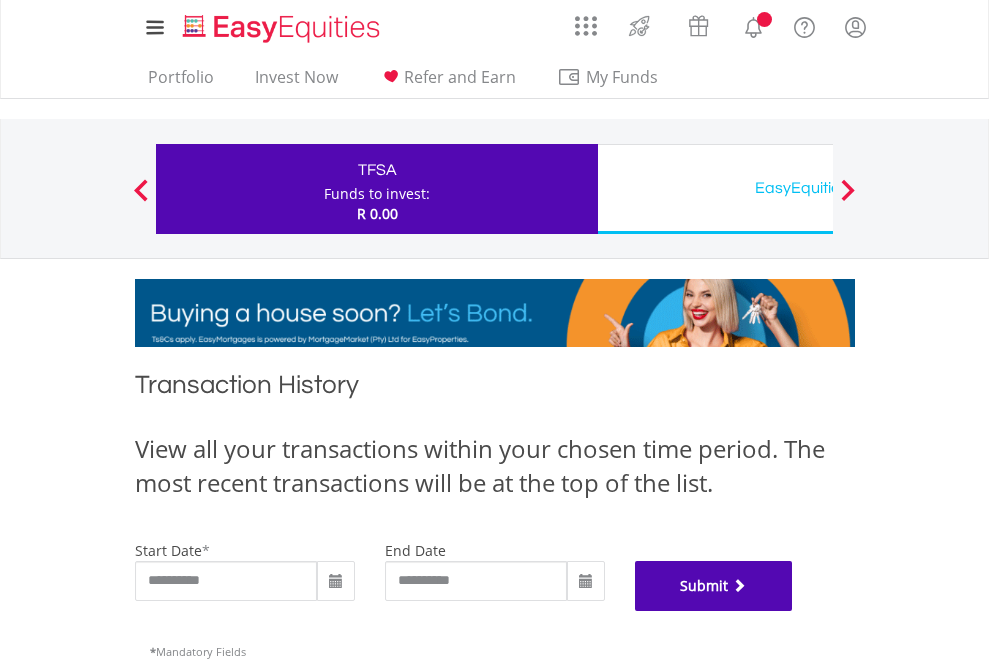 click on "Submit" at bounding box center [714, 586] 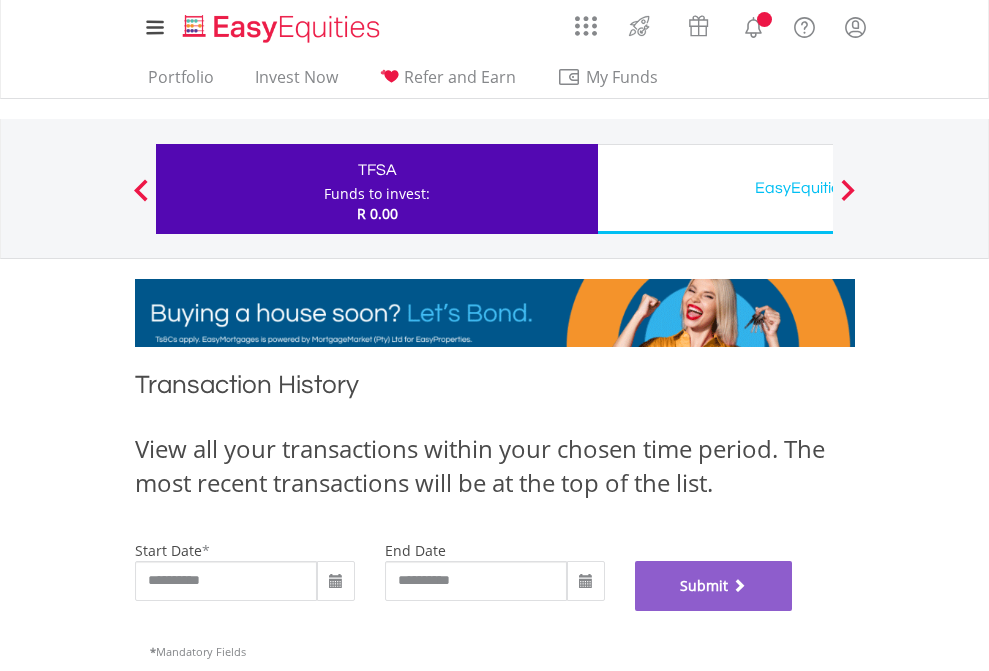scroll, scrollTop: 811, scrollLeft: 0, axis: vertical 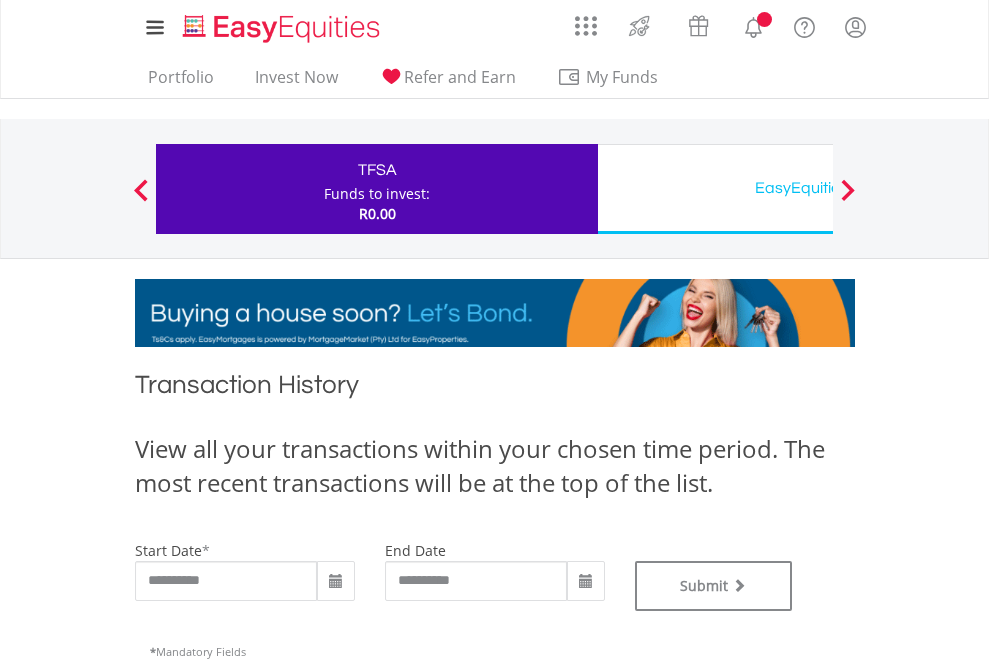 click on "EasyEquities USD" at bounding box center [818, 188] 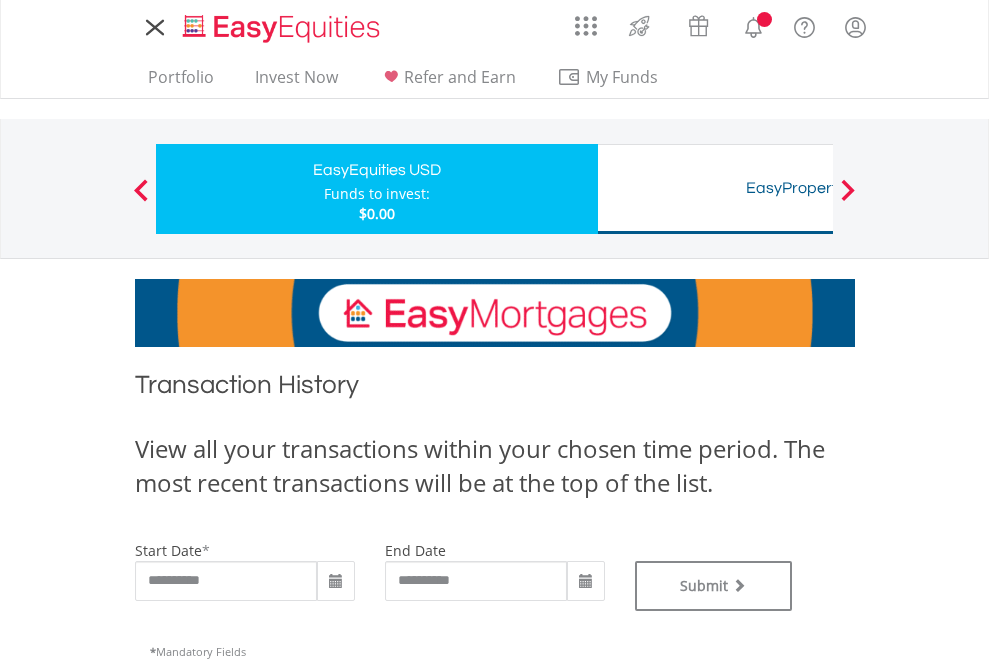 scroll, scrollTop: 0, scrollLeft: 0, axis: both 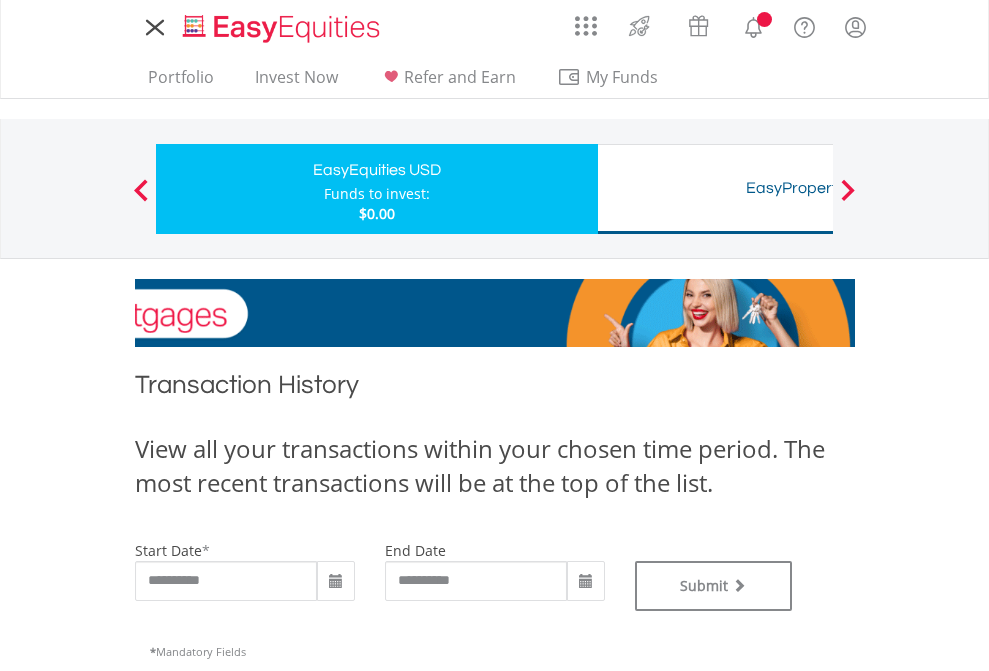 type on "**********" 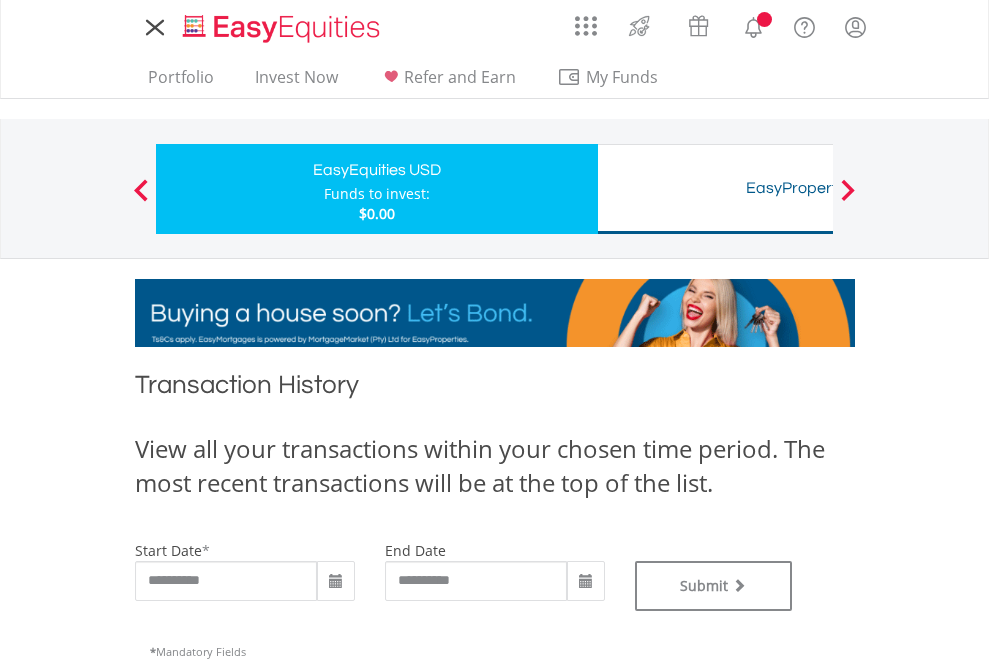 type on "**********" 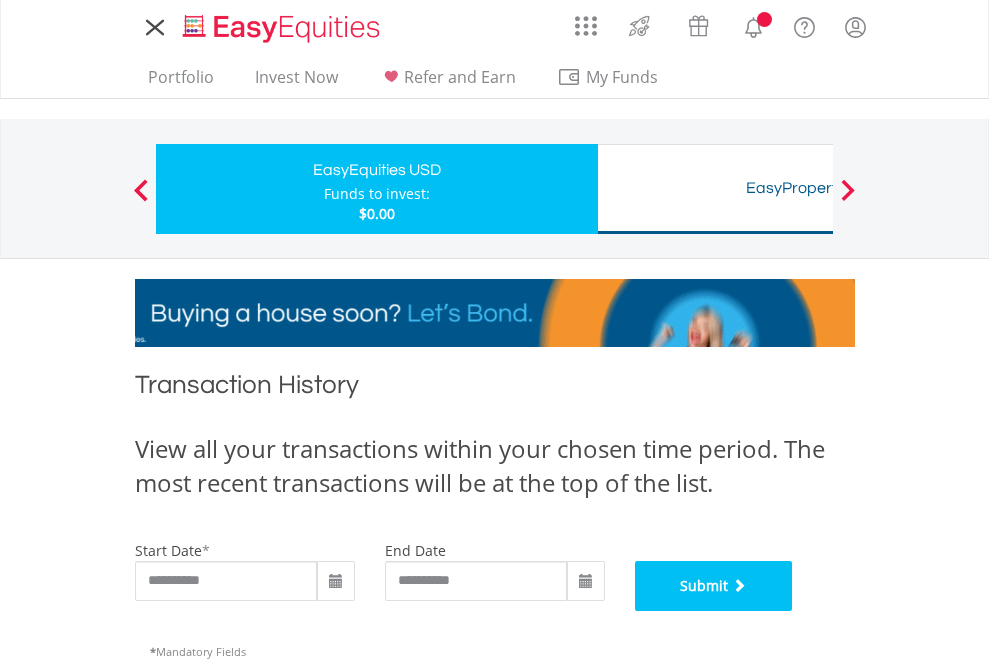 click on "Submit" at bounding box center [714, 586] 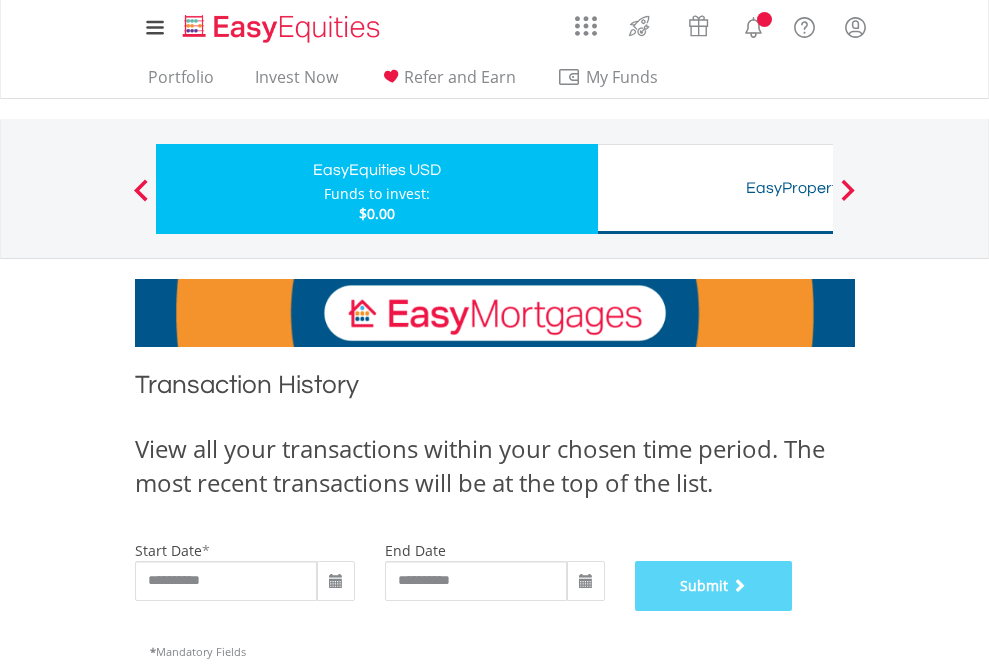 scroll, scrollTop: 811, scrollLeft: 0, axis: vertical 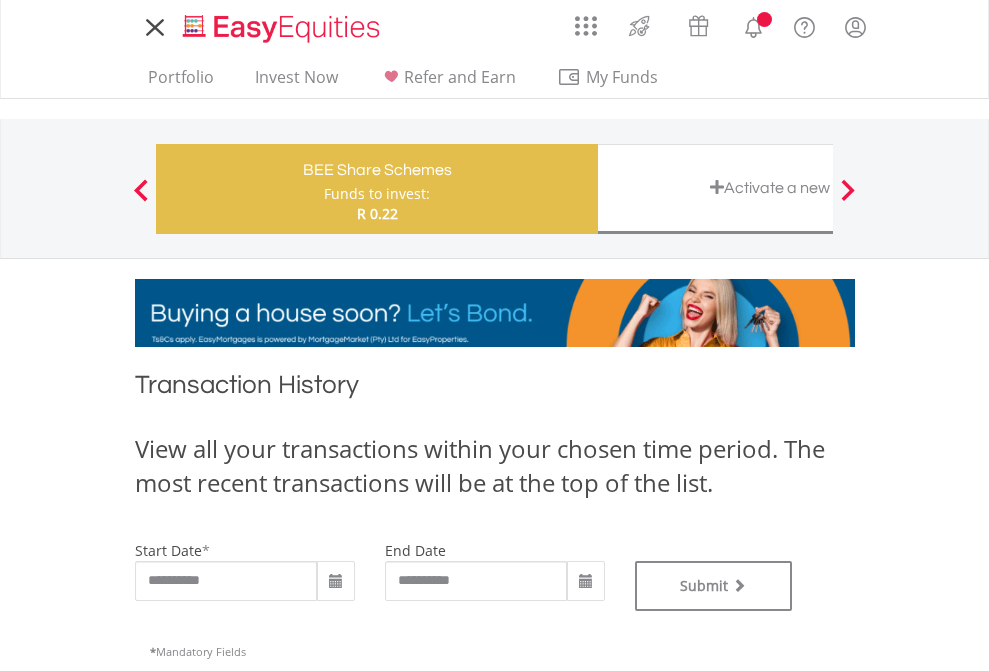 type on "**********" 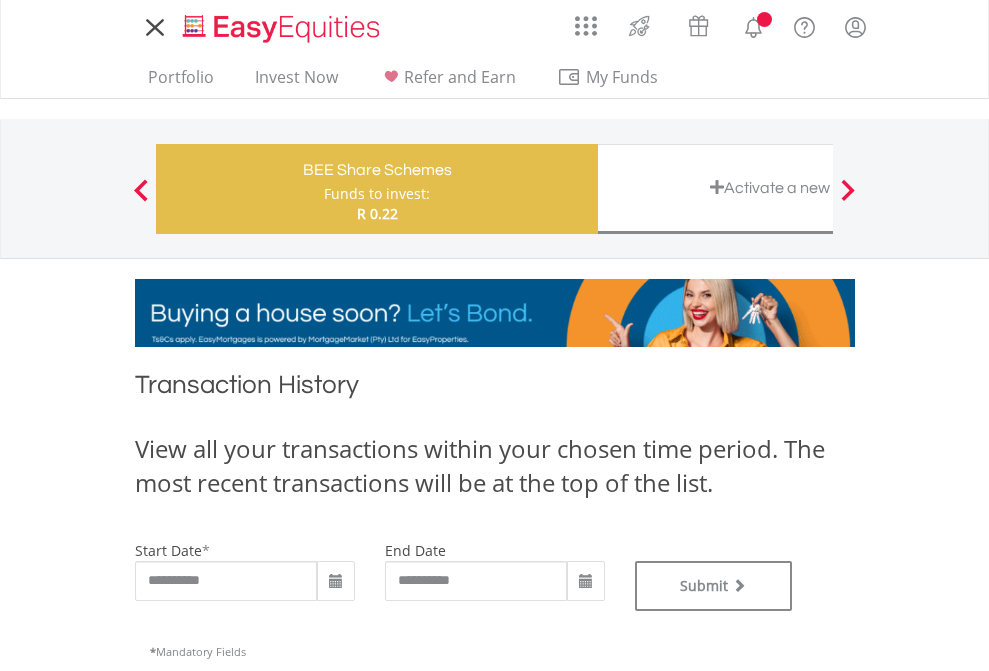 type on "**********" 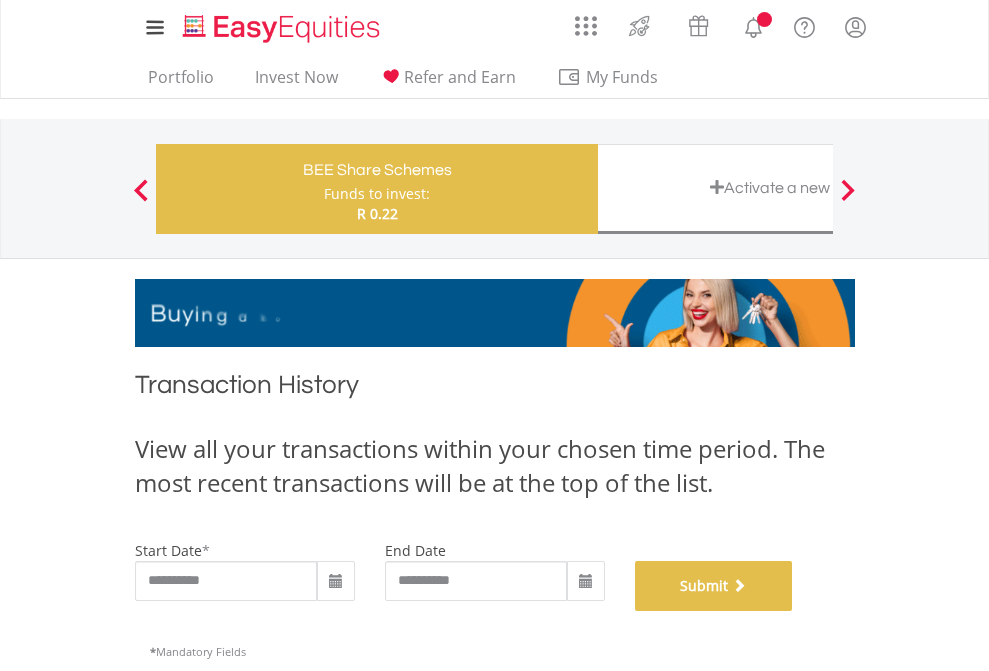 click on "Submit" at bounding box center (714, 586) 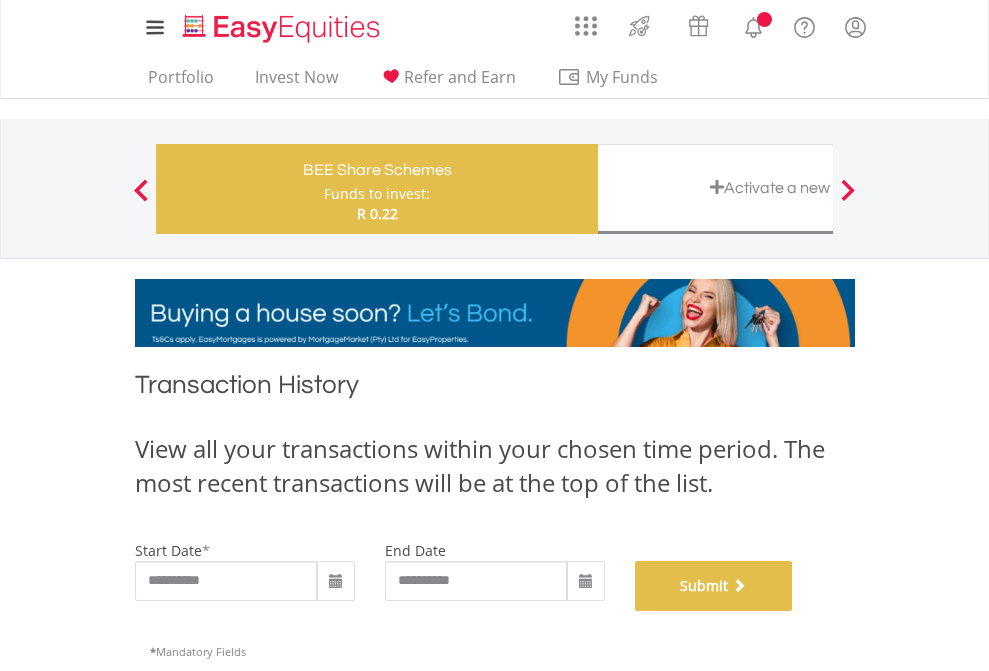 scroll, scrollTop: 811, scrollLeft: 0, axis: vertical 